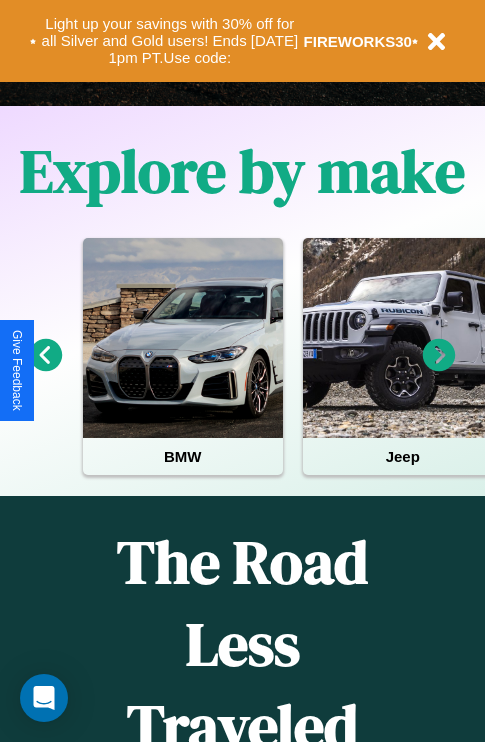 scroll, scrollTop: 0, scrollLeft: 0, axis: both 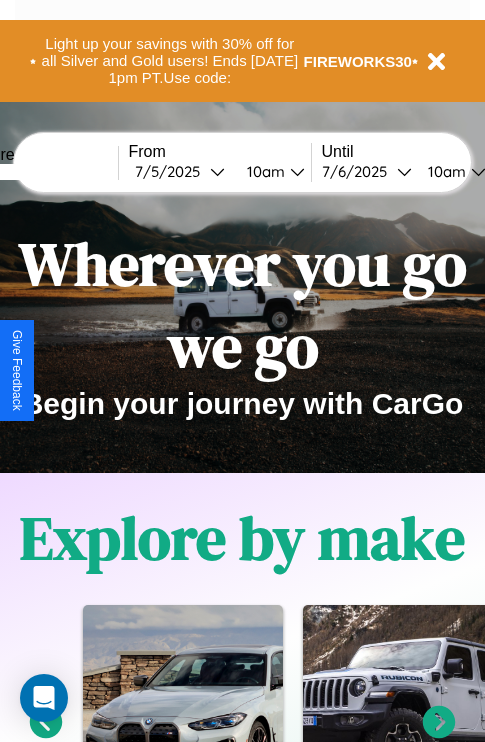 click at bounding box center (43, 172) 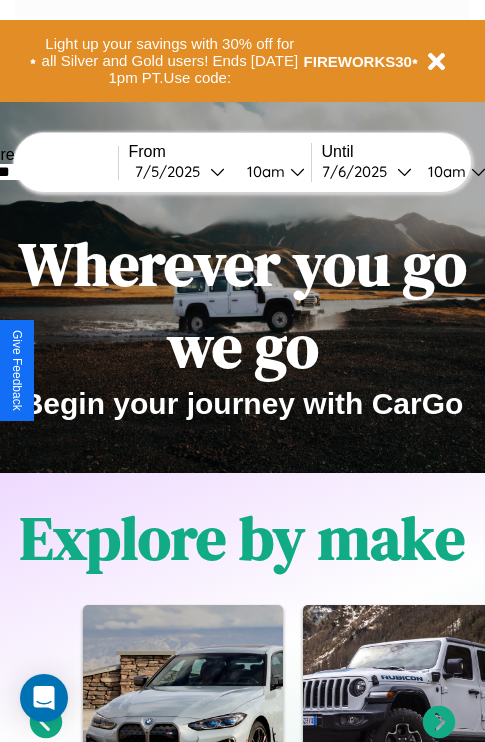 type on "*******" 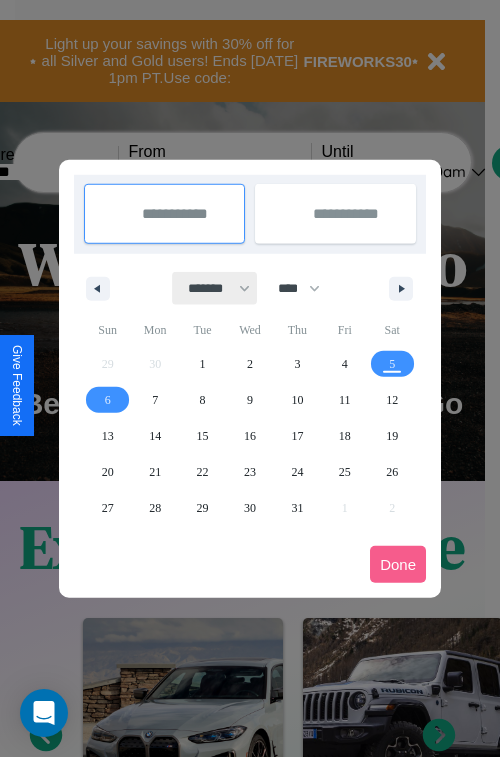 click on "******* ******** ***** ***** *** **** **** ****** ********* ******* ******** ********" at bounding box center [215, 288] 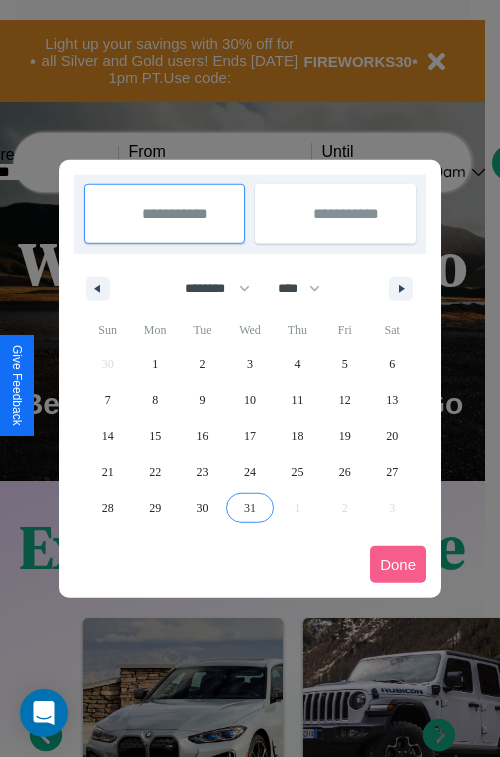 click on "31" at bounding box center [250, 508] 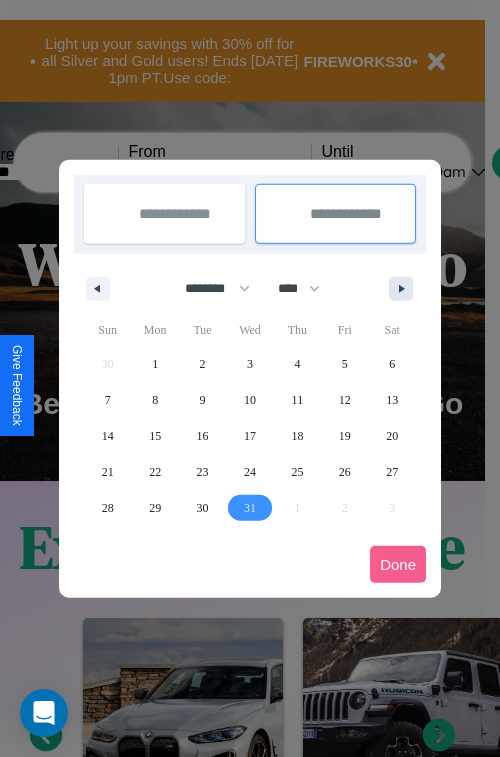 click at bounding box center (405, 289) 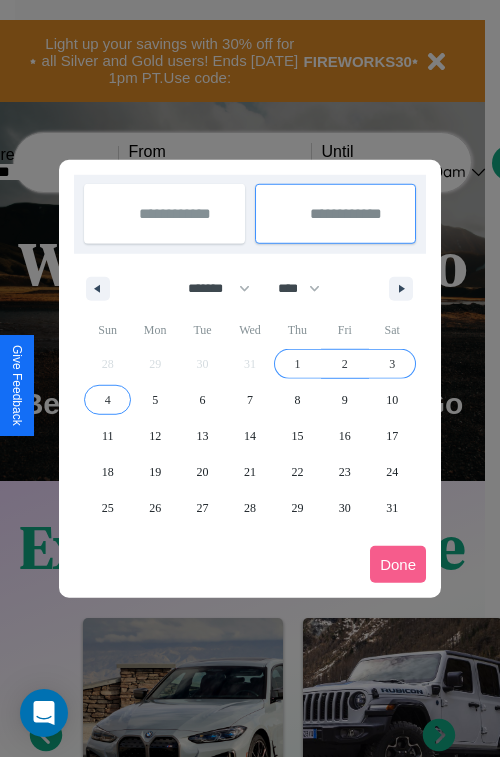 click on "4" at bounding box center (108, 400) 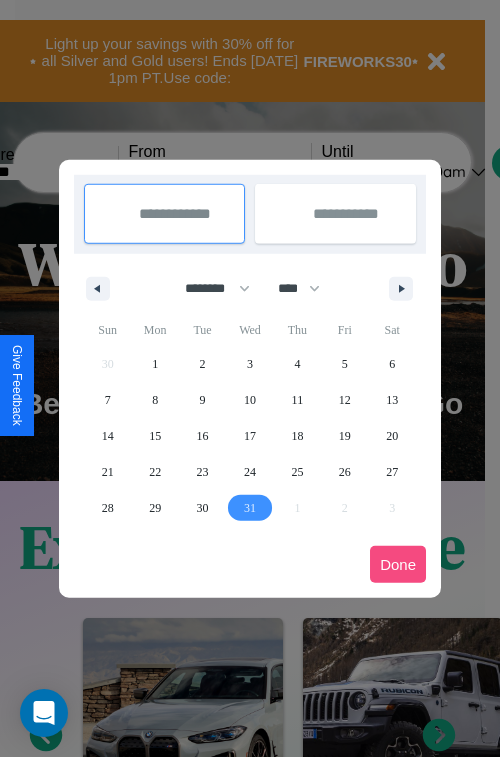 click on "Done" at bounding box center (398, 564) 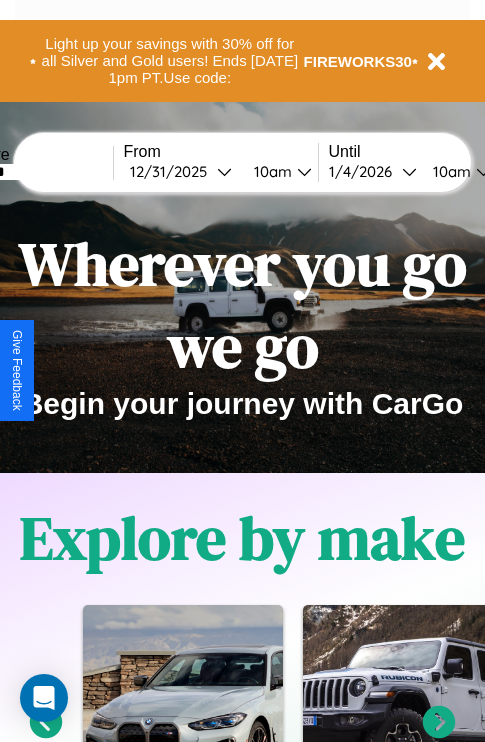 scroll, scrollTop: 0, scrollLeft: 73, axis: horizontal 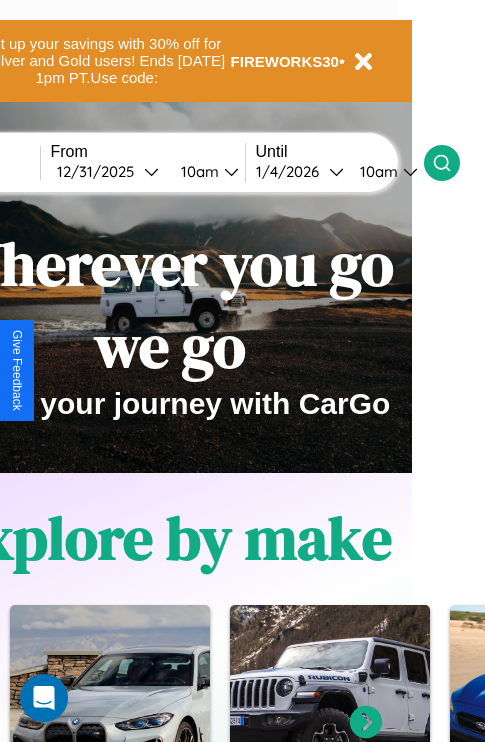 click 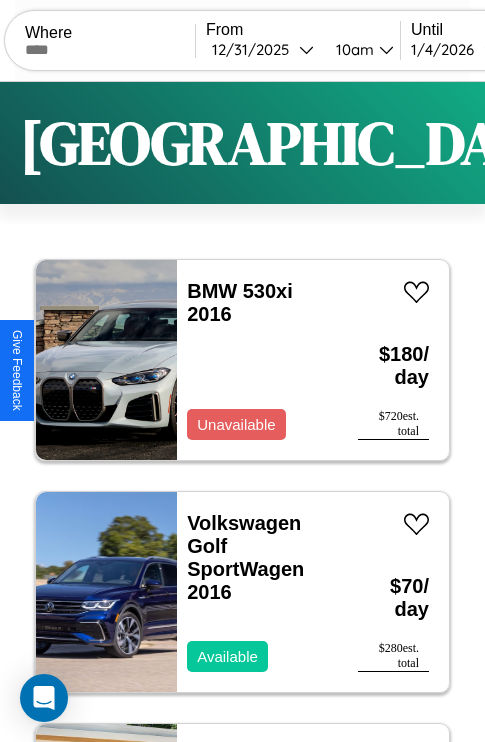 scroll, scrollTop: 79, scrollLeft: 0, axis: vertical 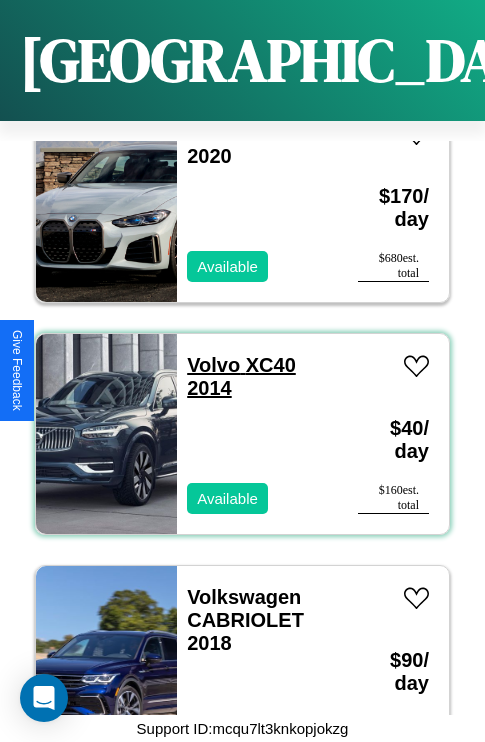 click on "Volvo   XC40   2014" at bounding box center (241, 376) 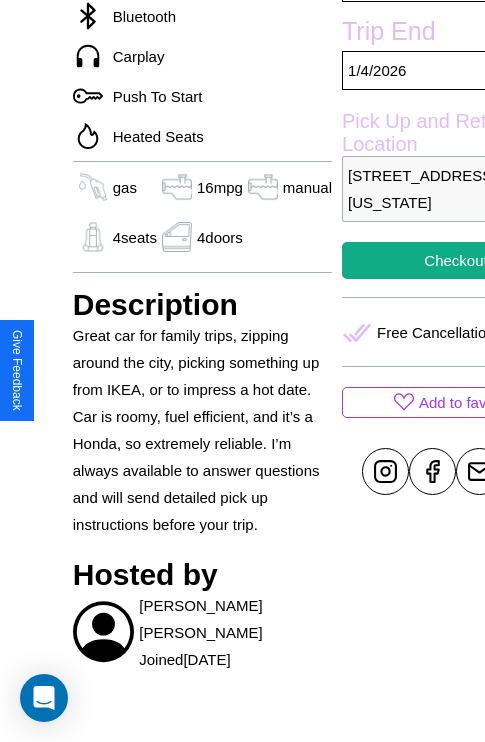scroll, scrollTop: 622, scrollLeft: 0, axis: vertical 